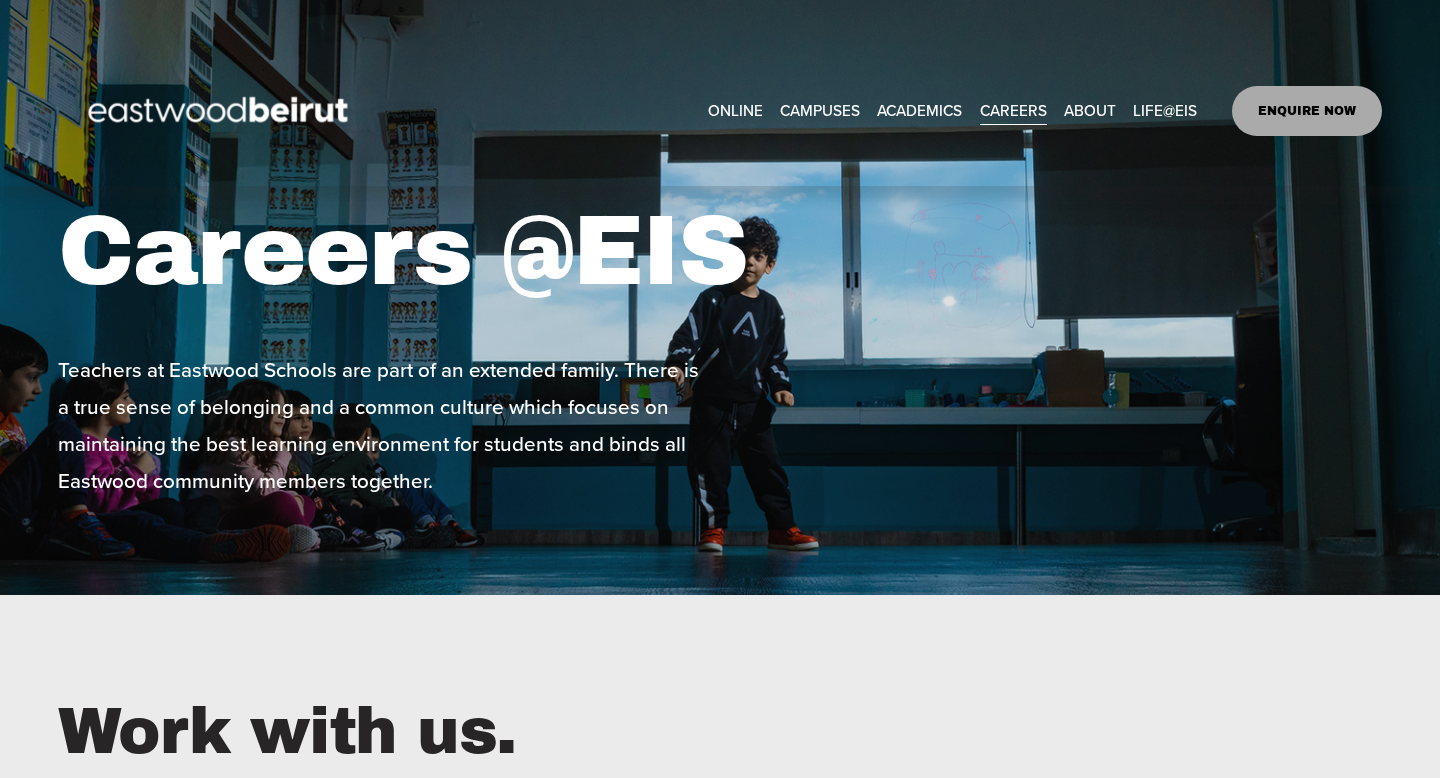 scroll, scrollTop: 3298, scrollLeft: 0, axis: vertical 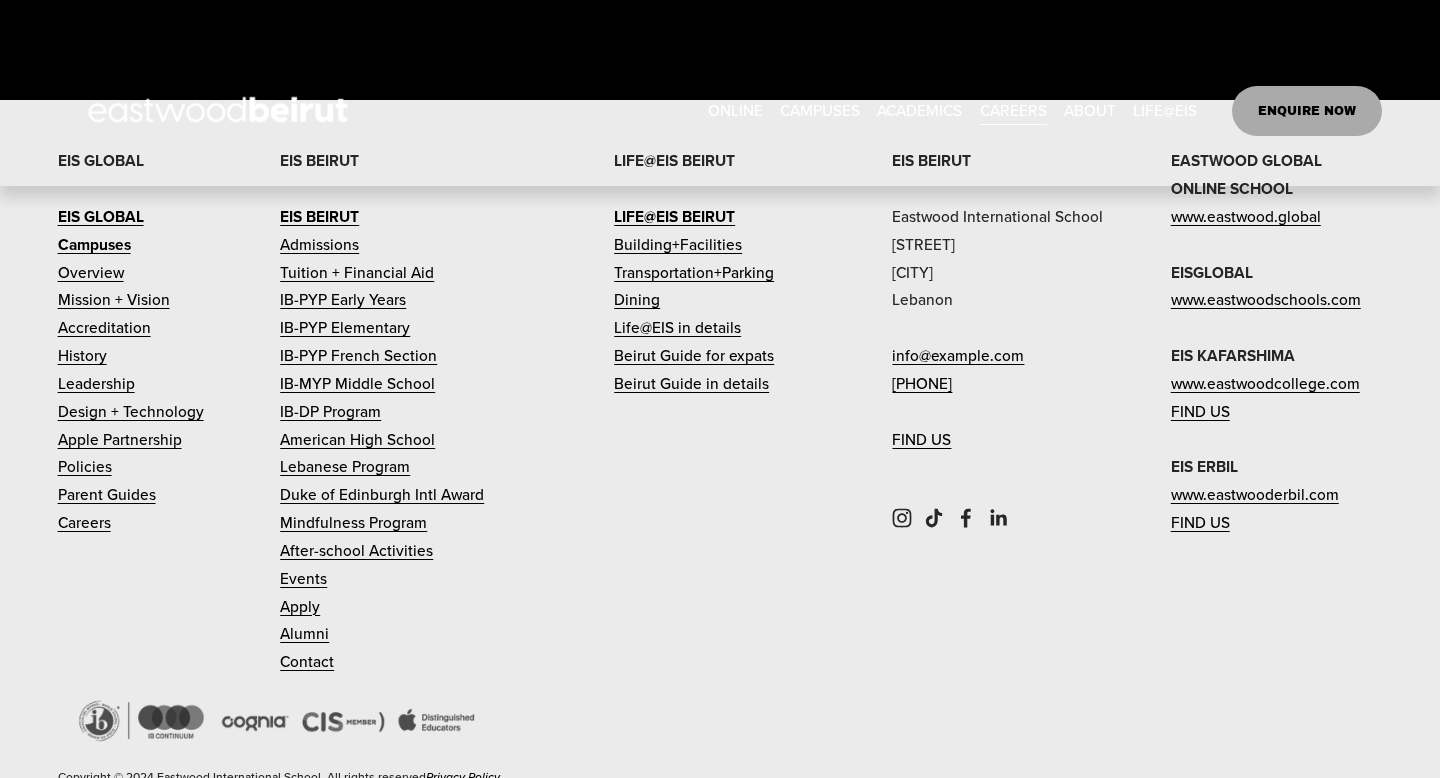 click on "Careers" at bounding box center (84, 523) 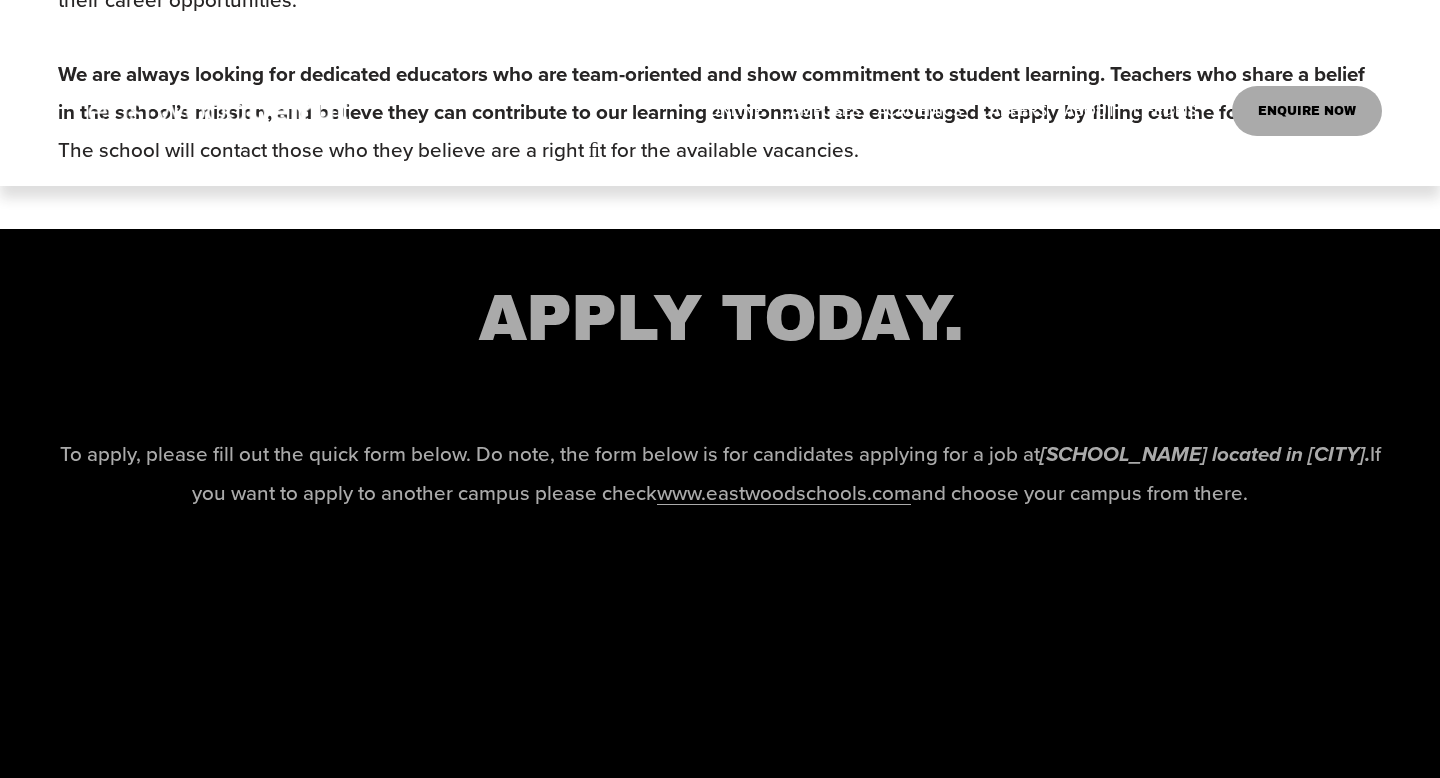 scroll, scrollTop: 1833, scrollLeft: 0, axis: vertical 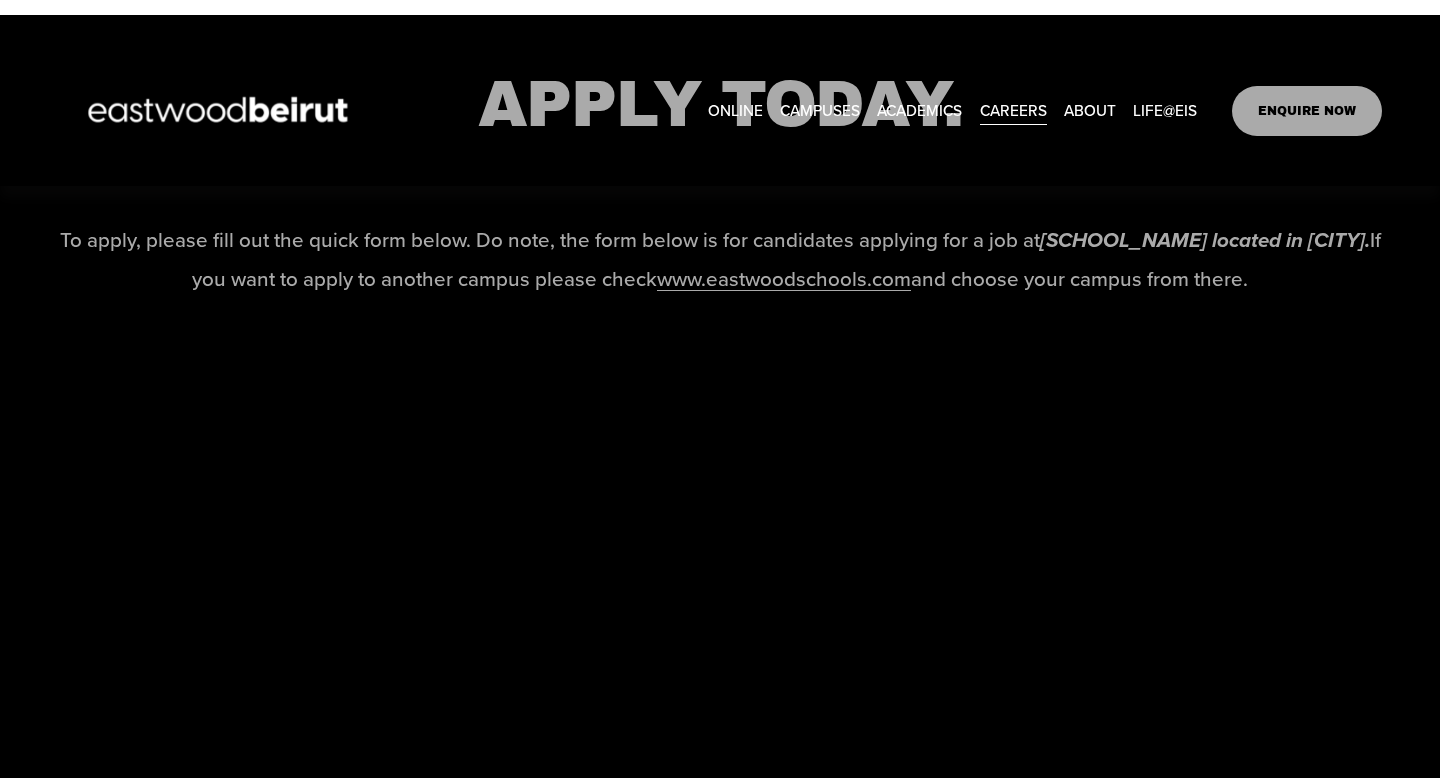 click on "www.eastwoodschools.com" at bounding box center (784, 278) 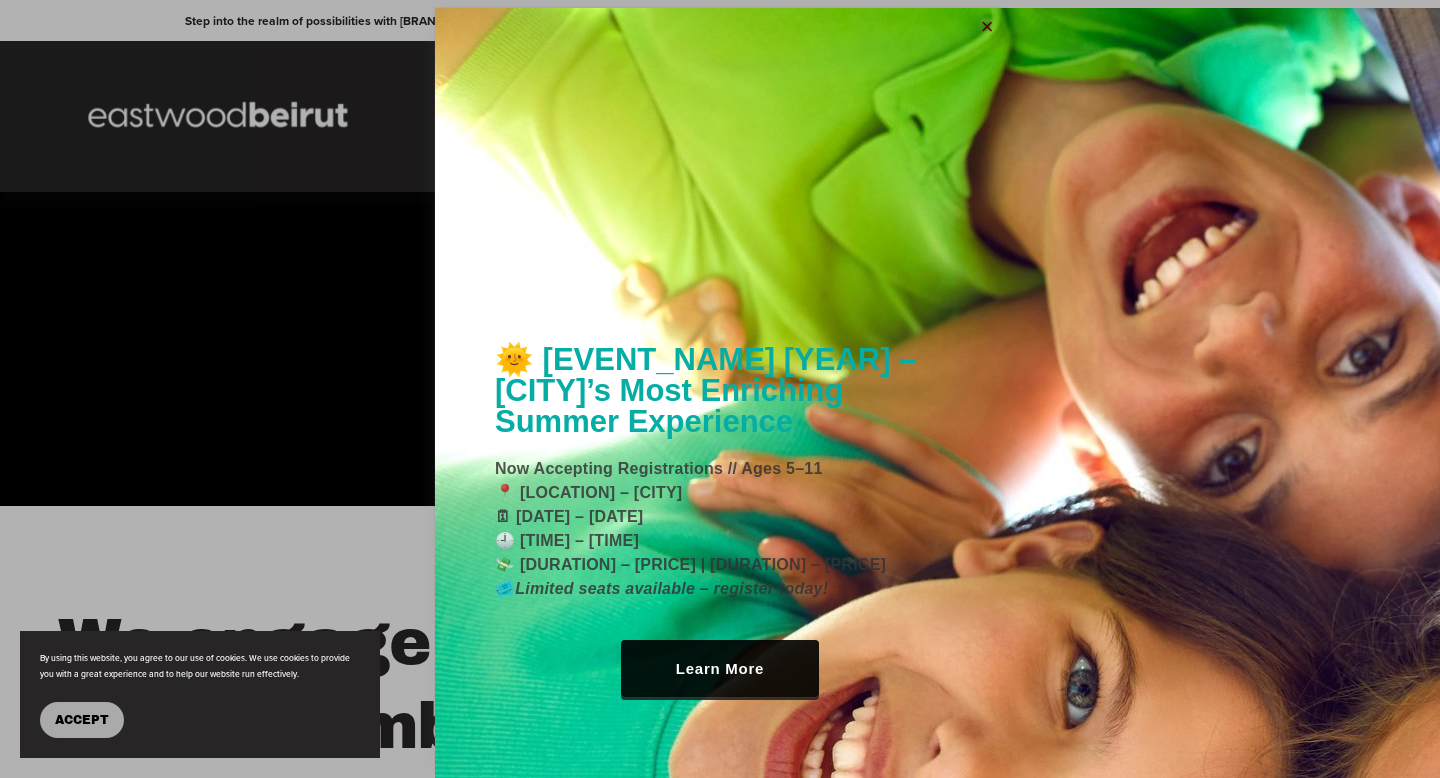 scroll, scrollTop: 2939, scrollLeft: 0, axis: vertical 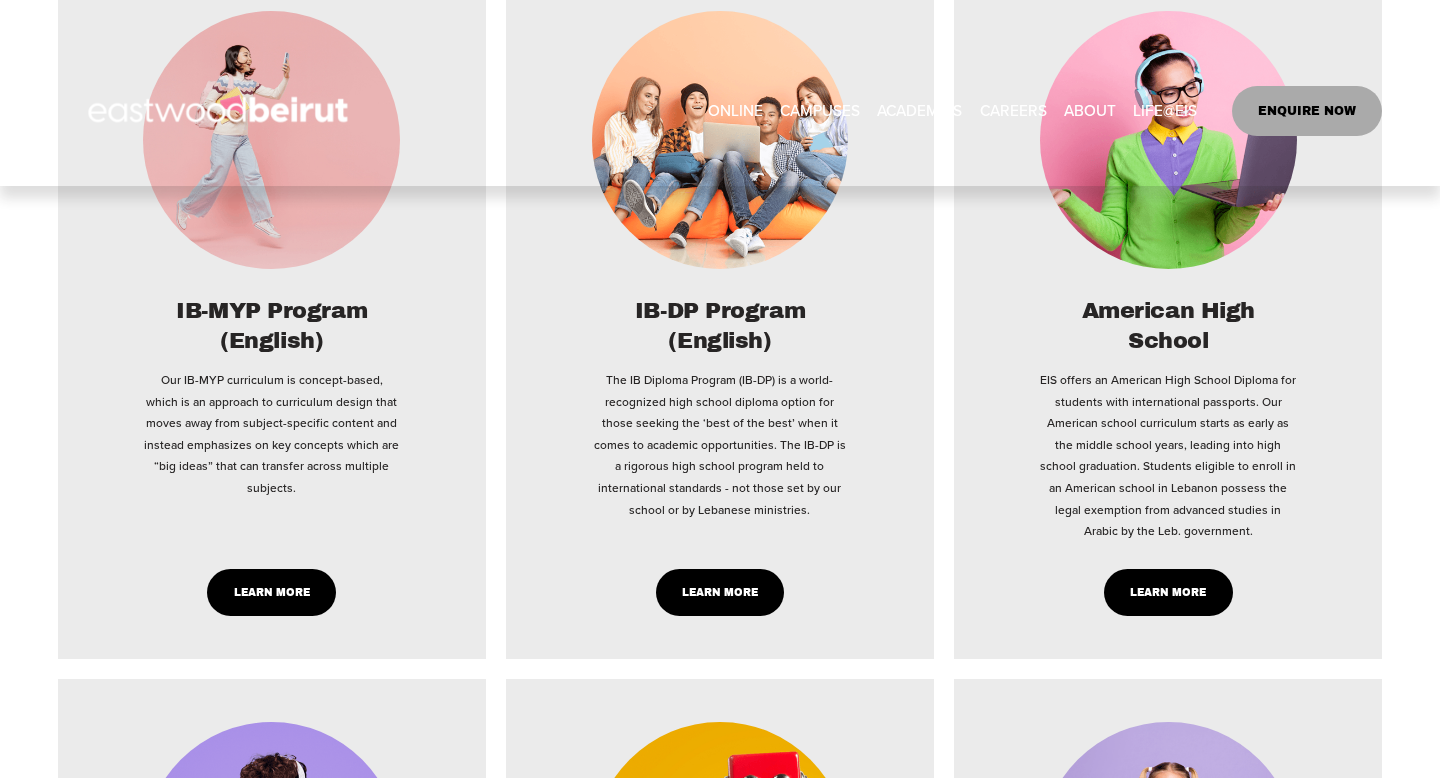 click on "ENQUIRE NOW" at bounding box center [1307, 111] 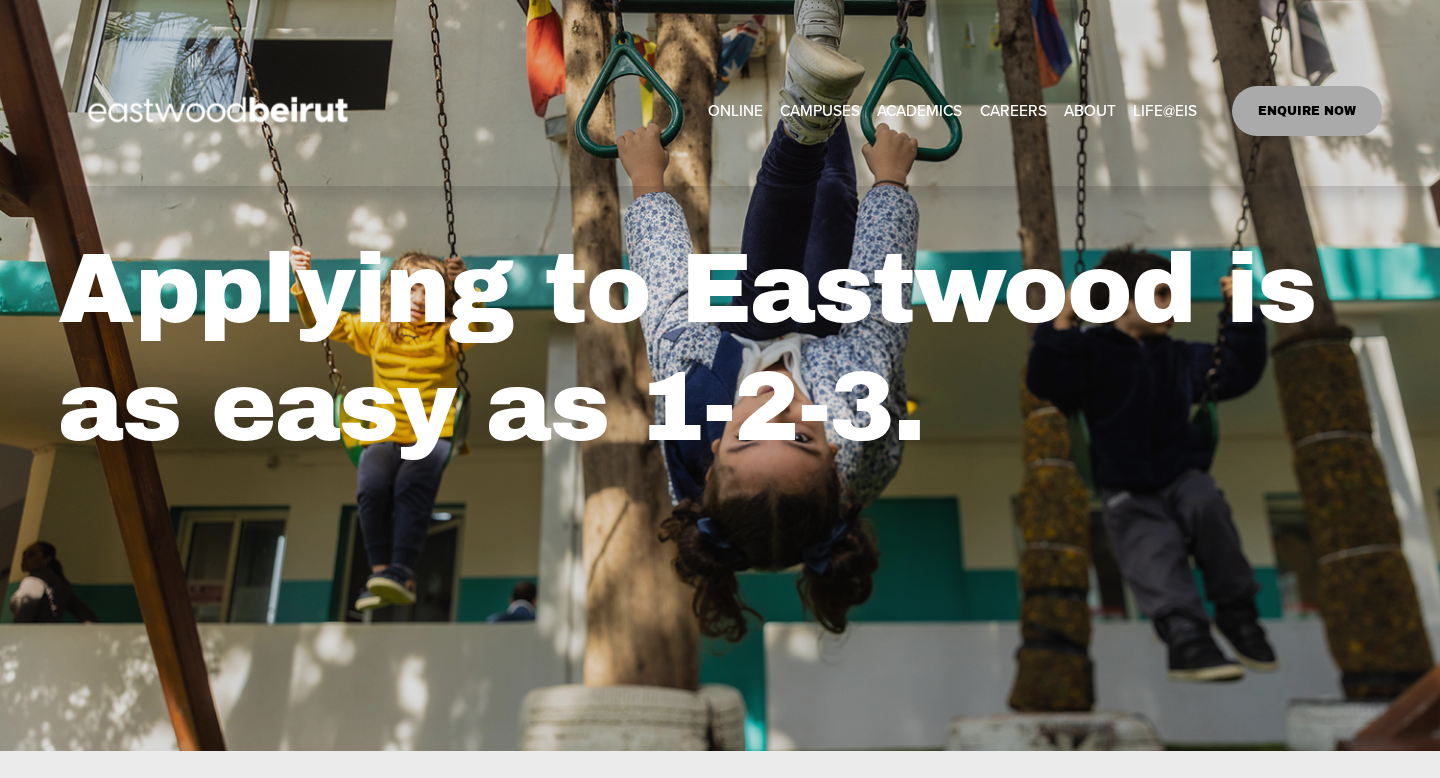 scroll, scrollTop: 0, scrollLeft: 0, axis: both 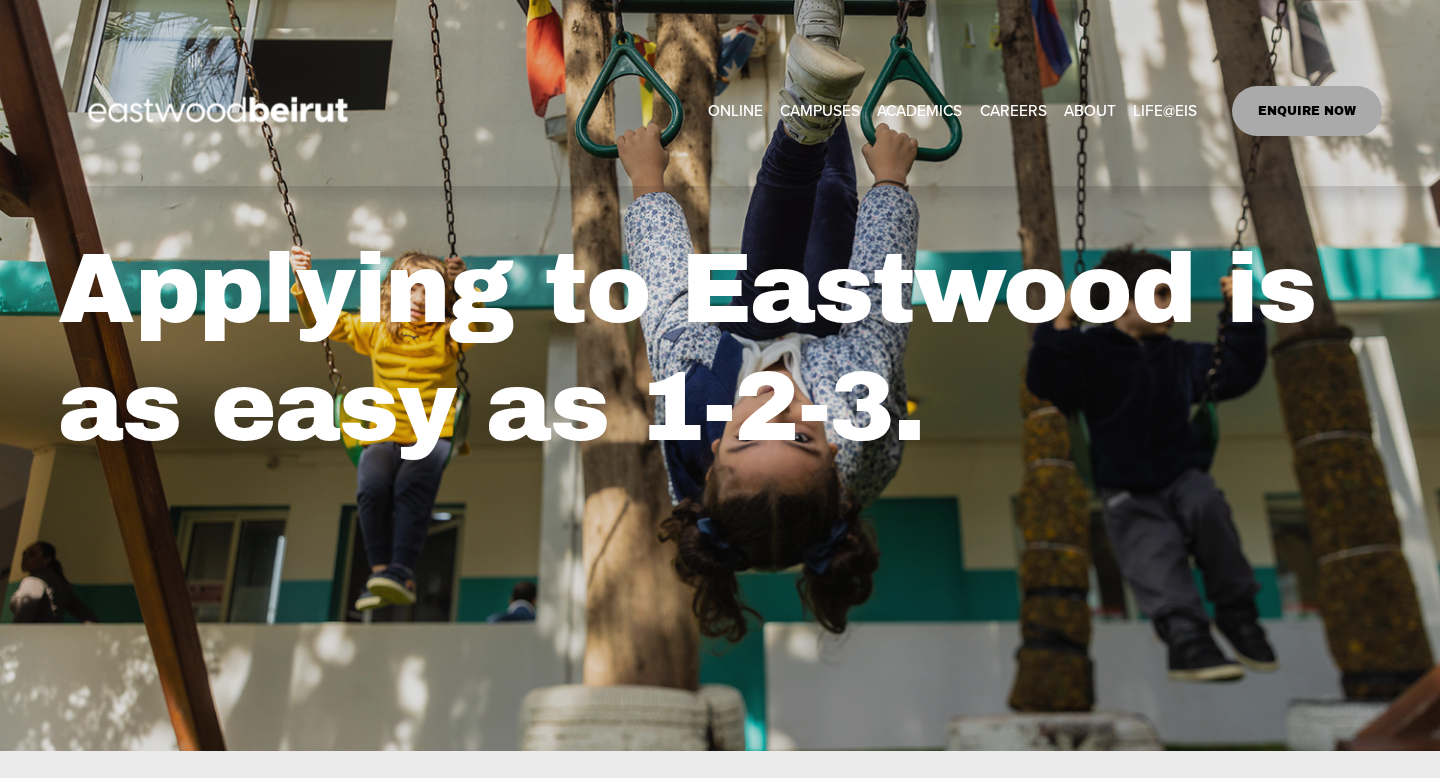 click on "ENQUIRE NOW" at bounding box center [1307, 111] 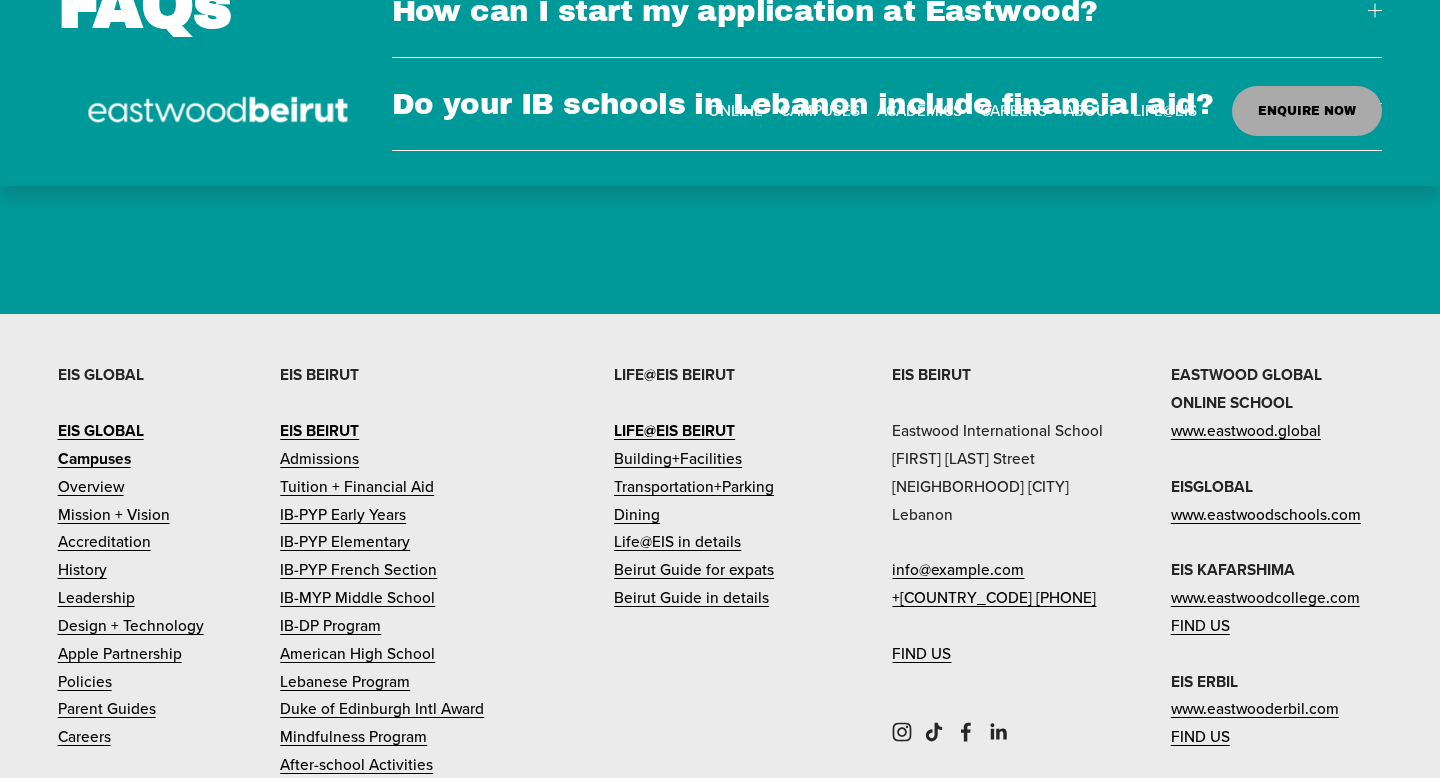 scroll, scrollTop: 6130, scrollLeft: 0, axis: vertical 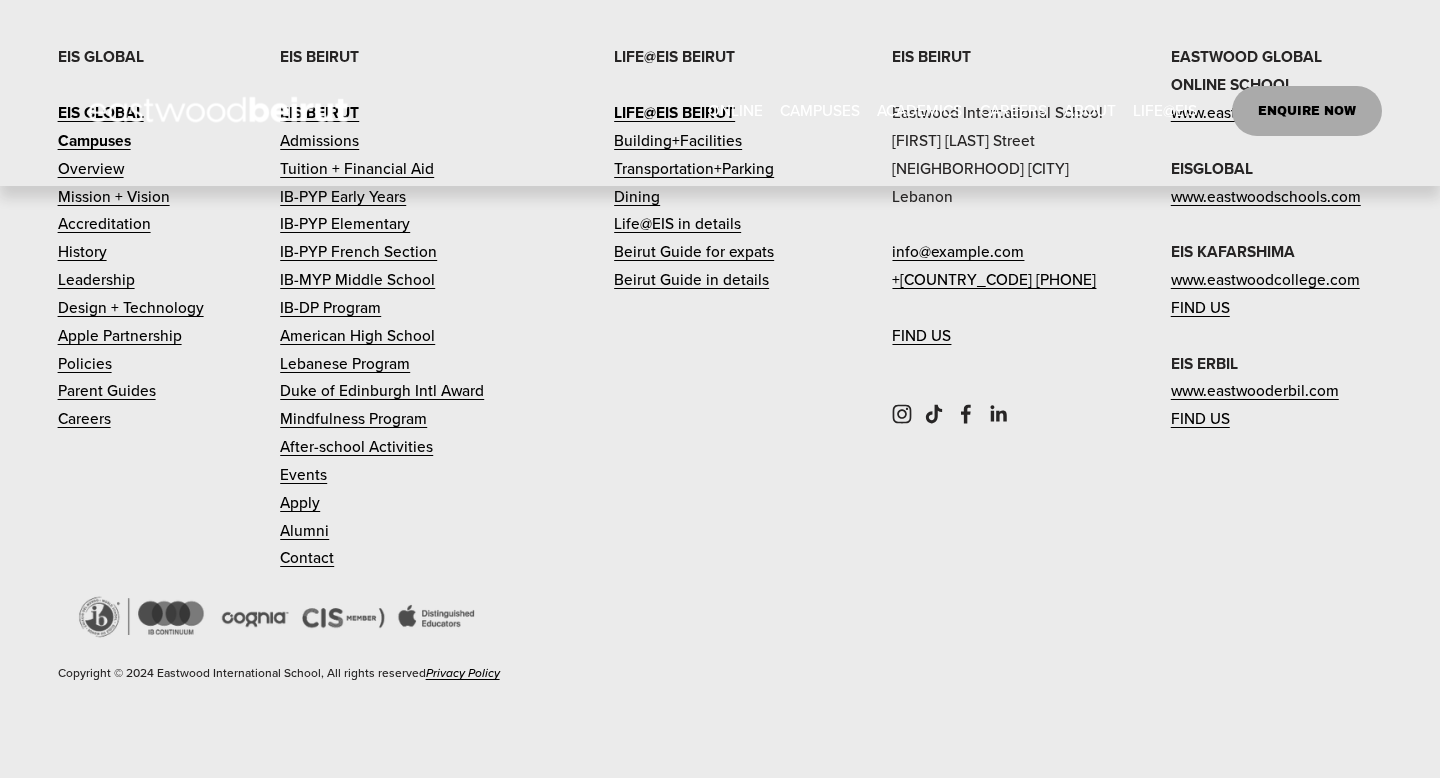 click on "Careers" at bounding box center (84, 419) 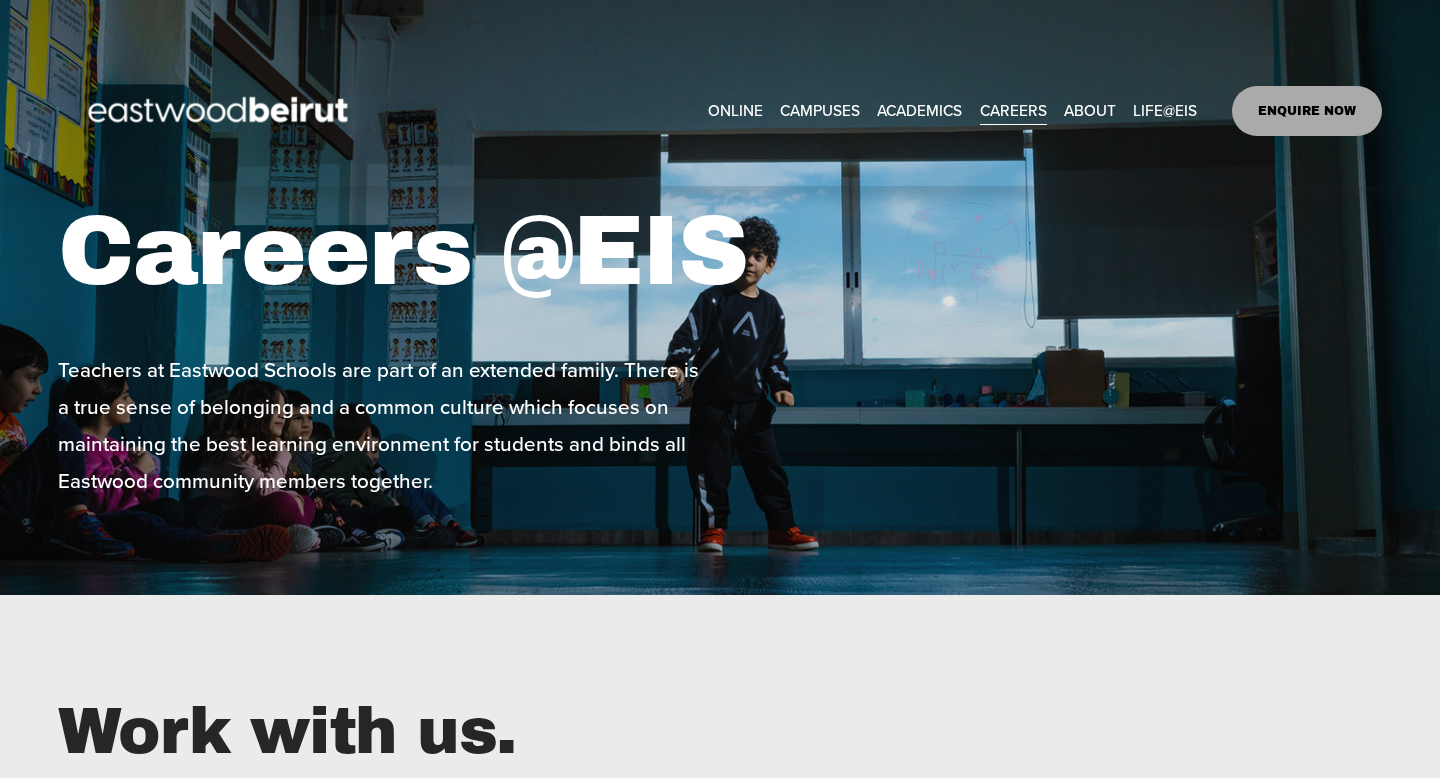 scroll, scrollTop: 0, scrollLeft: 0, axis: both 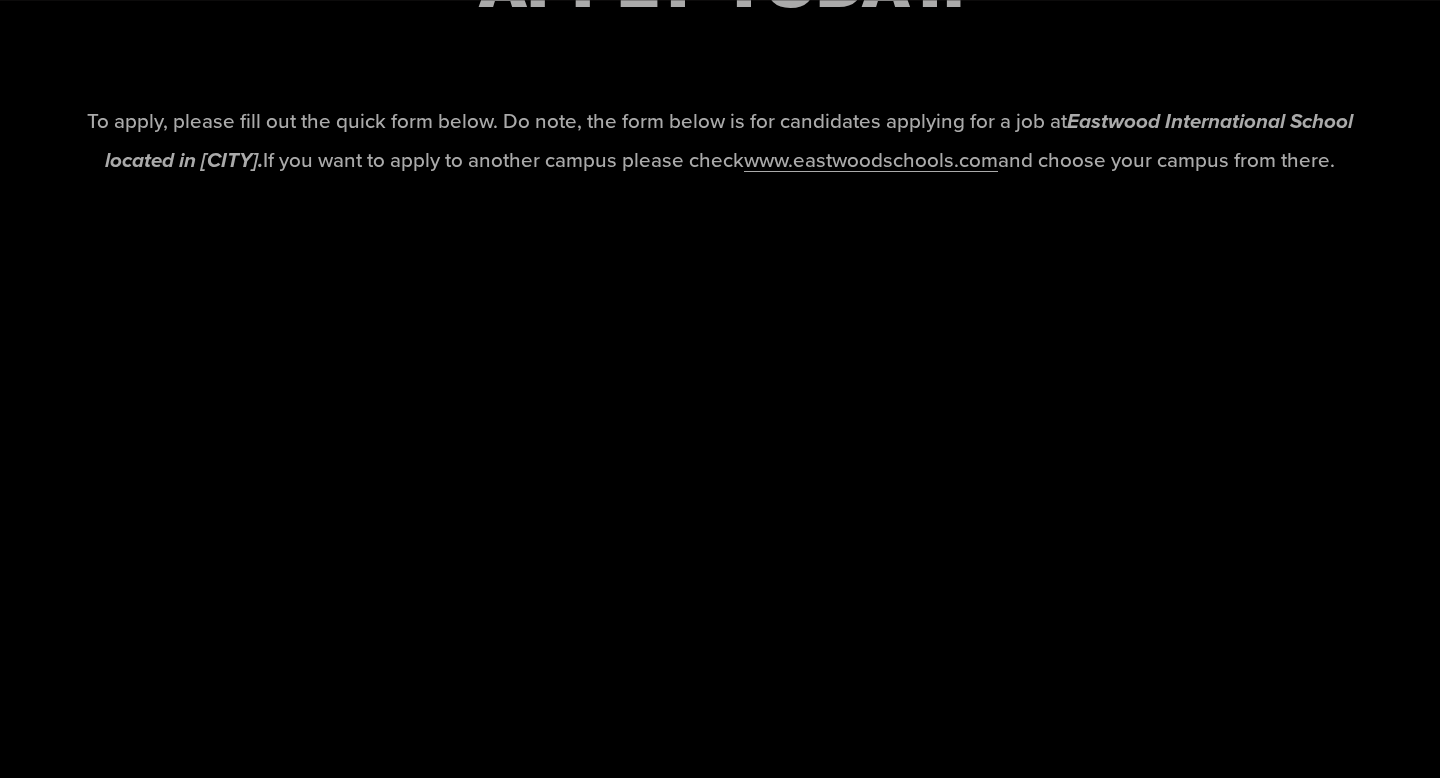 click on "To apply, please fill out the quick form below. Do note, the form below is for candidates applying for a job at Eastwood International School located in [CITY]. If you want to apply to another campus please check www.eastwoodschools.com and choose your campus from there." at bounding box center (720, 141) 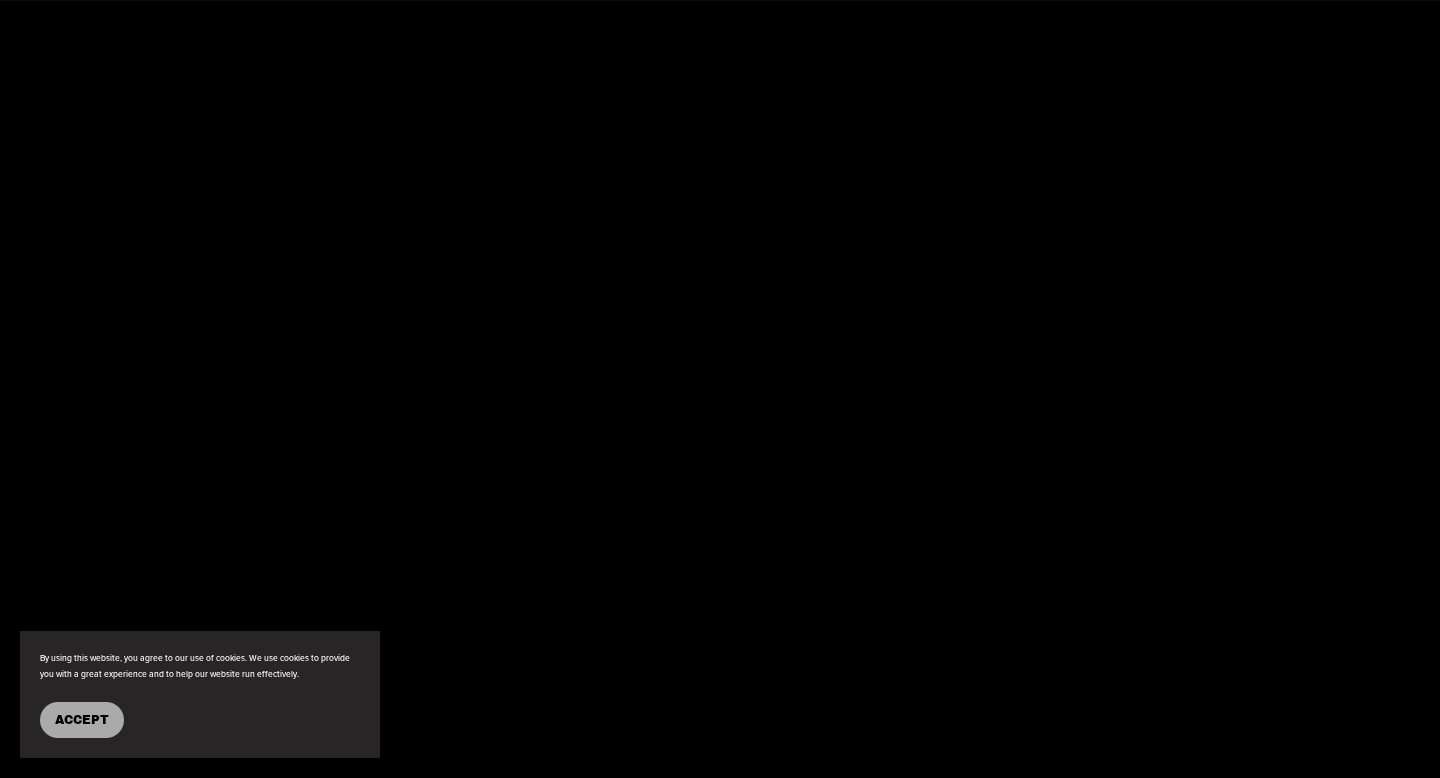 scroll, scrollTop: 3386, scrollLeft: 0, axis: vertical 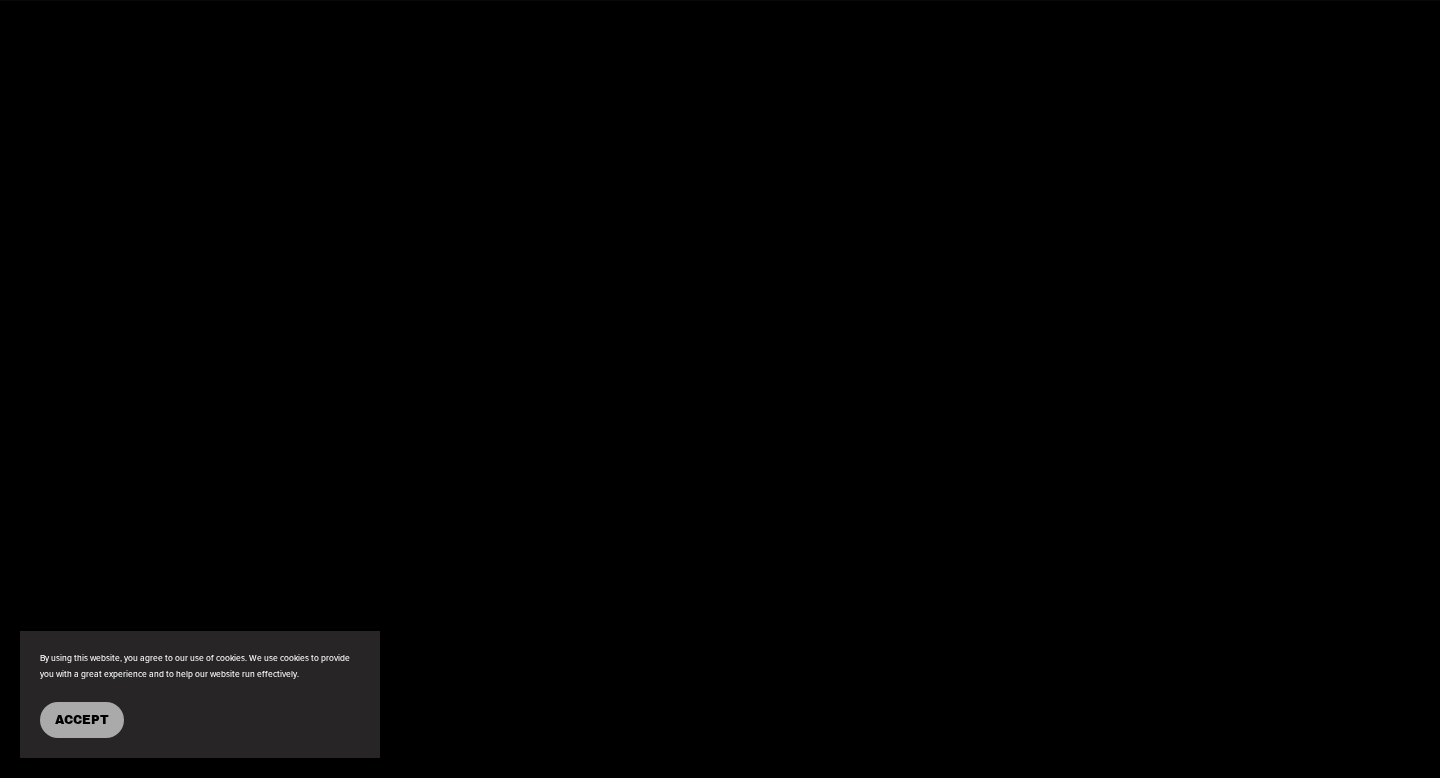 click at bounding box center (720, 389) 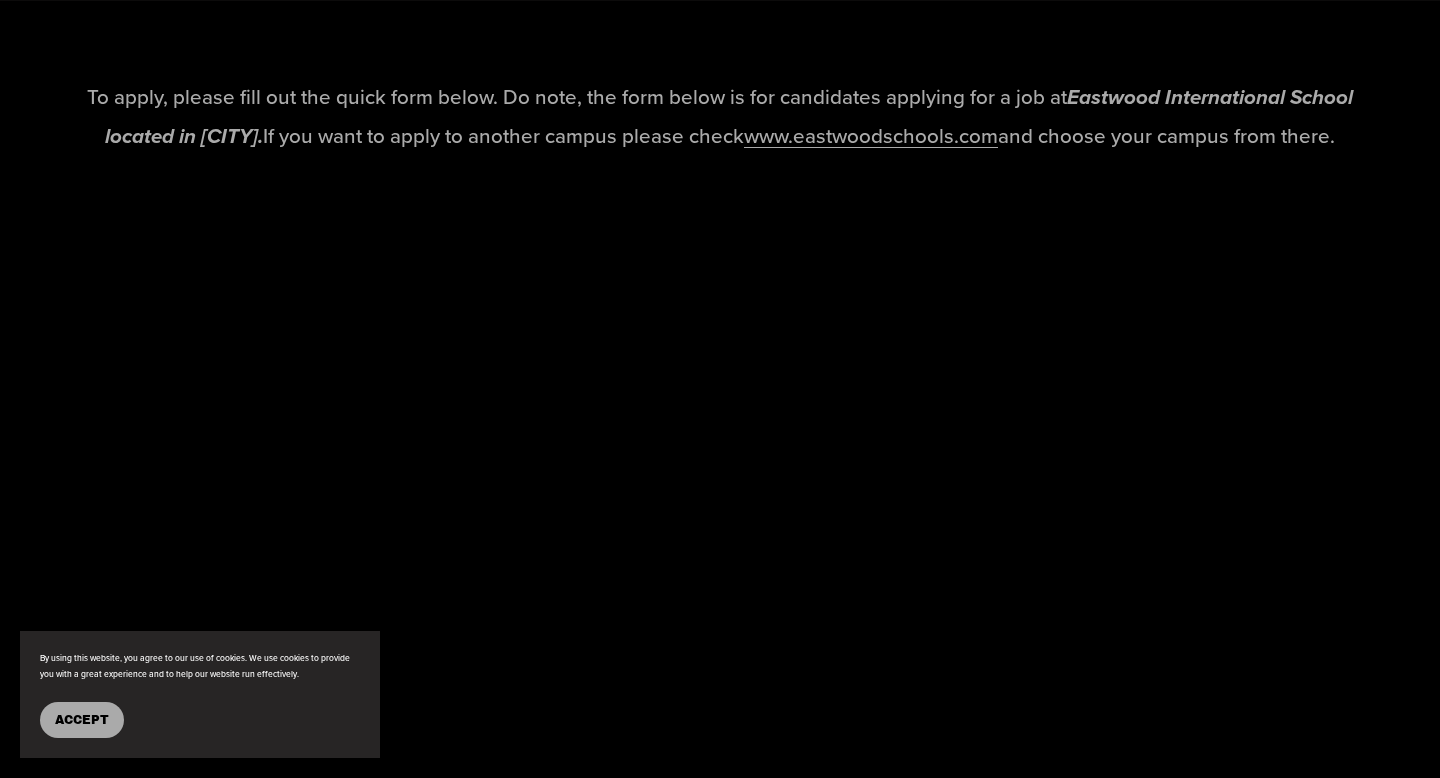 scroll, scrollTop: 3094, scrollLeft: 0, axis: vertical 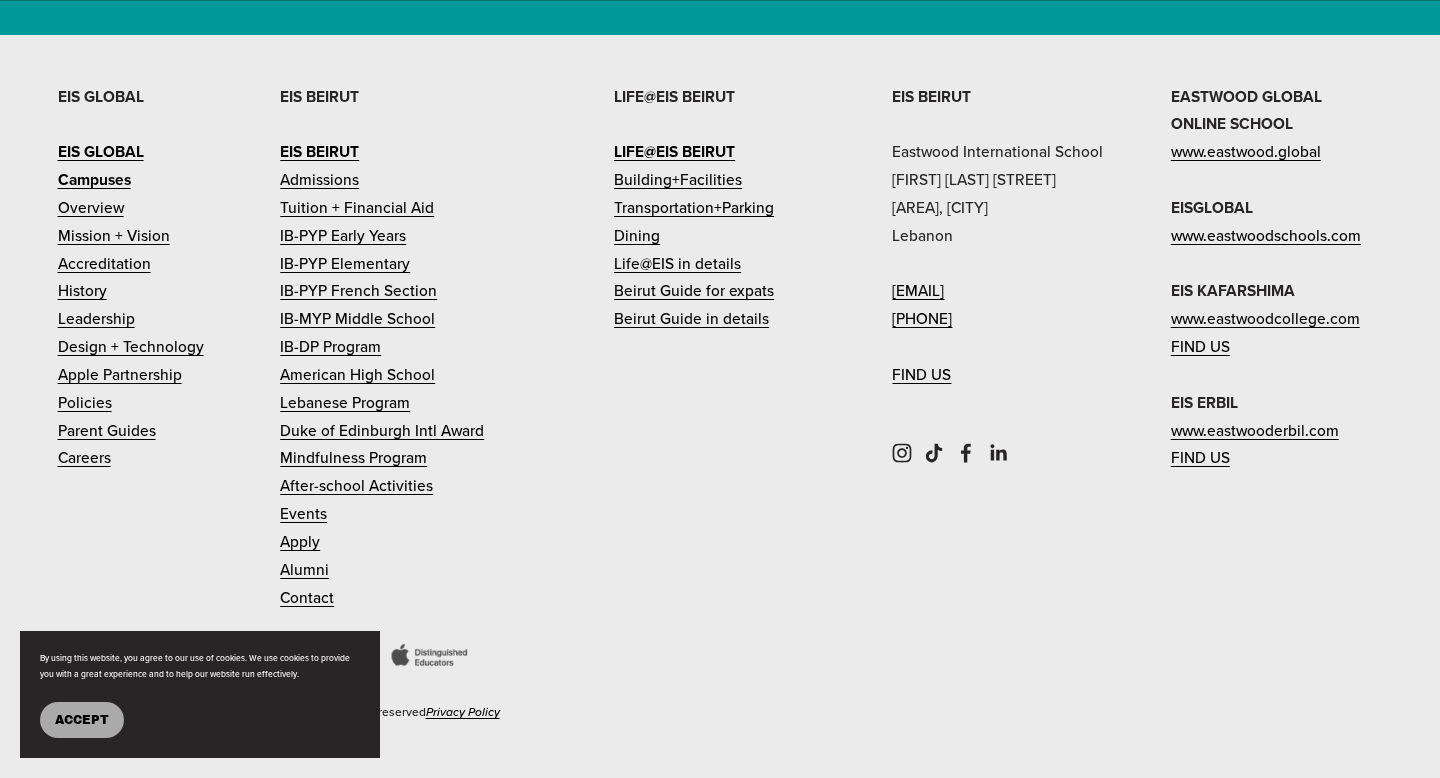 click on "Careers" at bounding box center [84, 458] 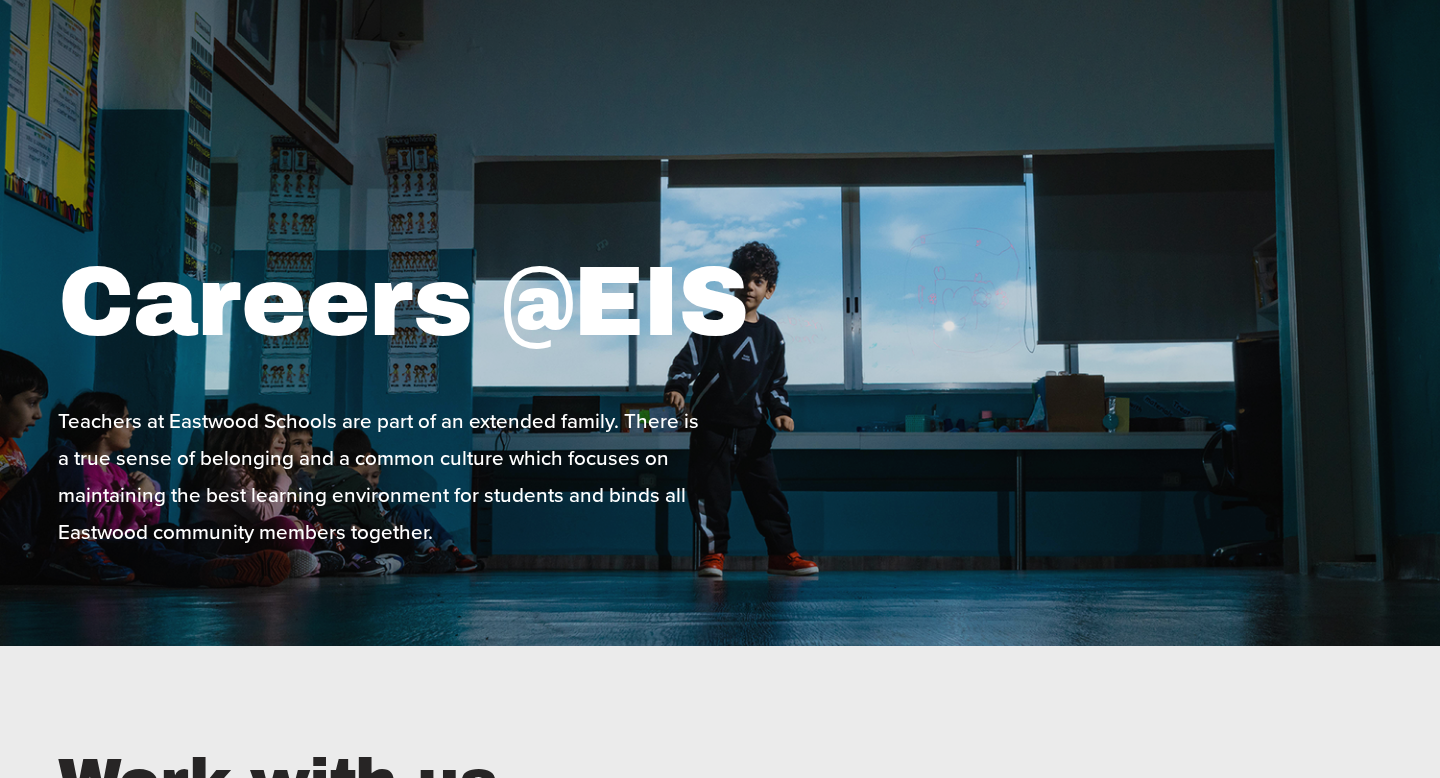 scroll, scrollTop: 1450, scrollLeft: 0, axis: vertical 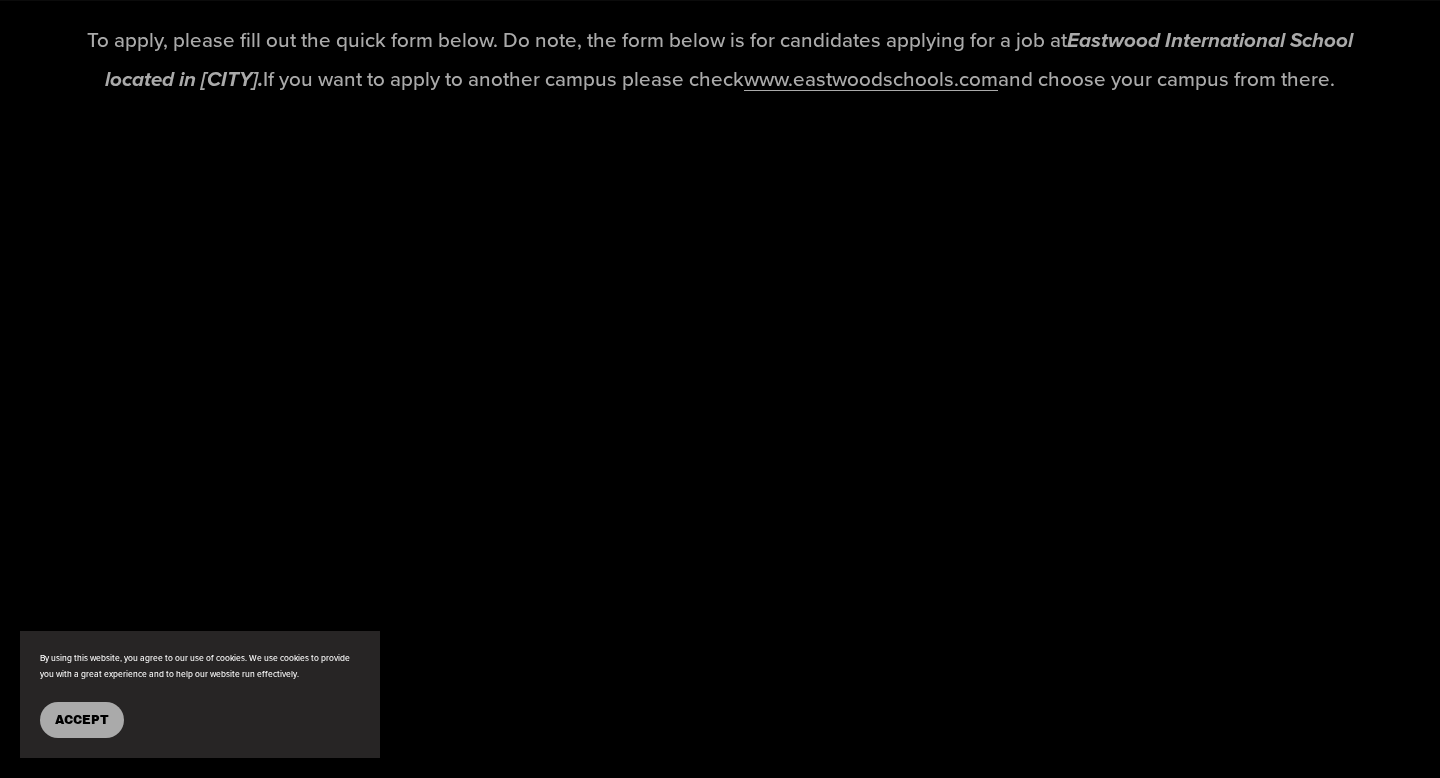 click on "Accept" at bounding box center (82, 720) 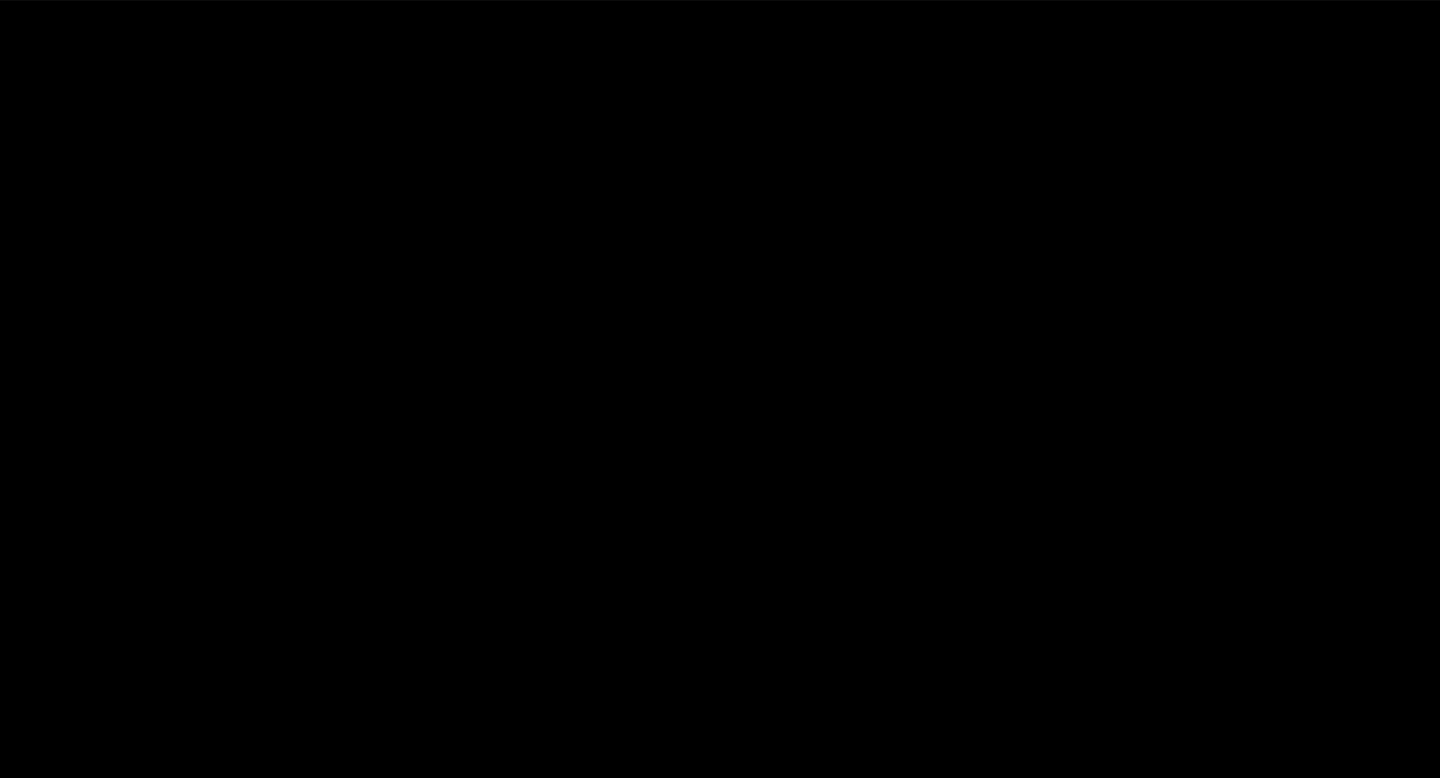 scroll, scrollTop: 3421, scrollLeft: 0, axis: vertical 